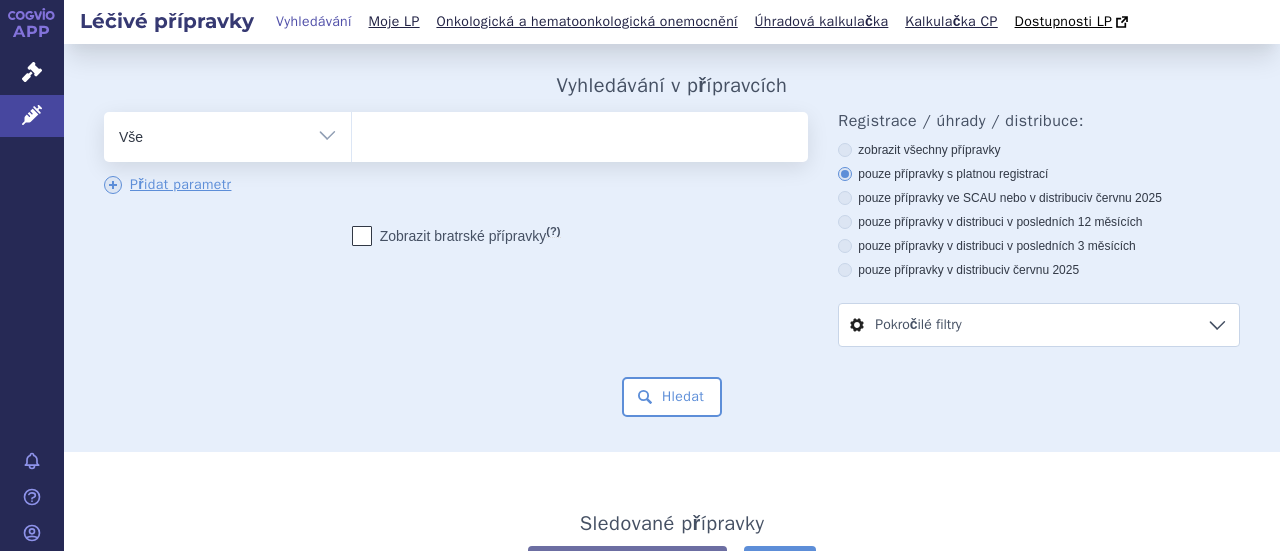 scroll, scrollTop: 0, scrollLeft: 0, axis: both 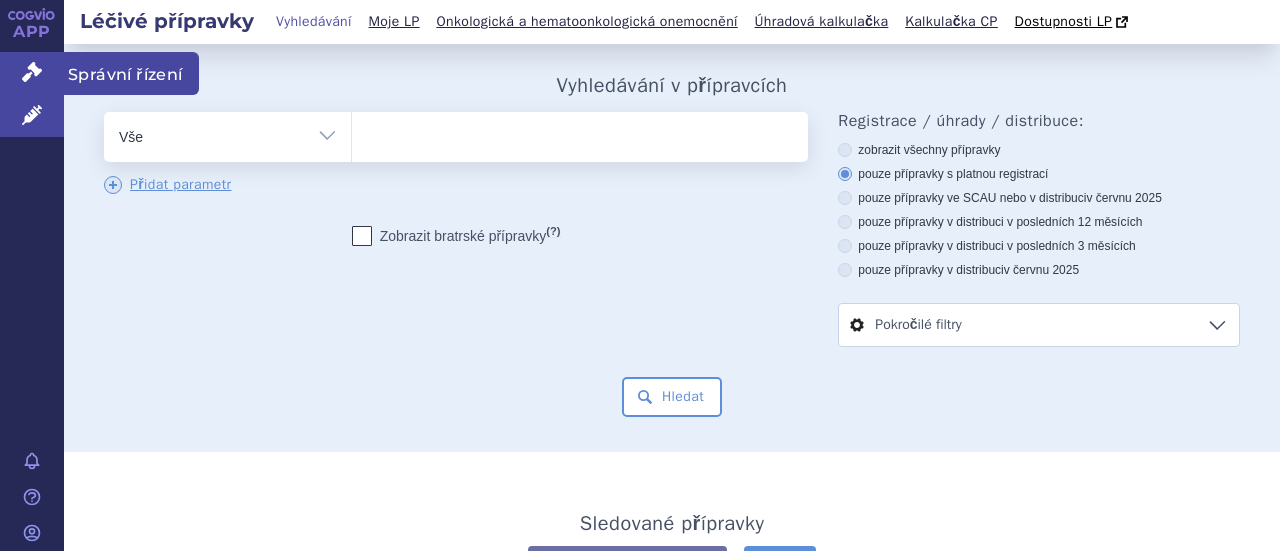 click 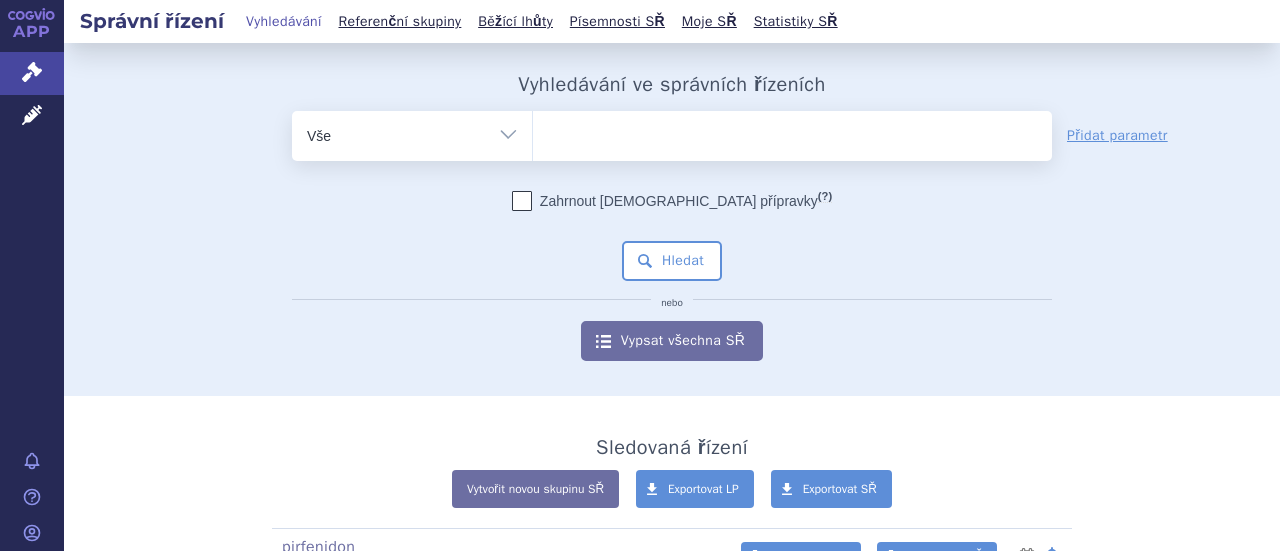 scroll, scrollTop: 0, scrollLeft: 0, axis: both 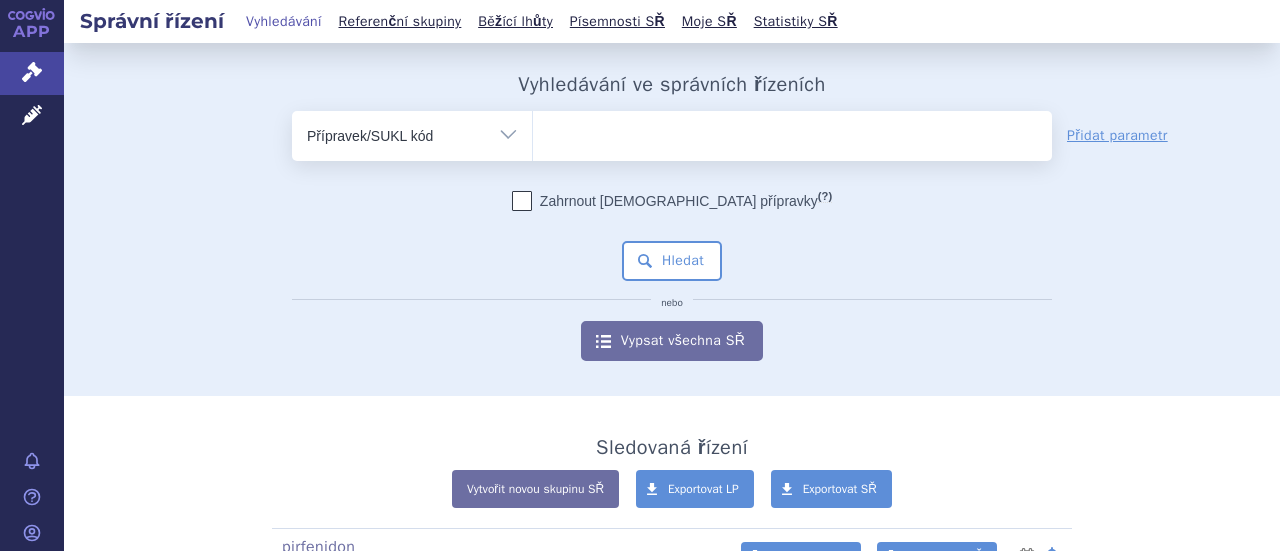click on "Vše
Spisová značka
Typ SŘ
Přípravek/SUKL kód
Účastník/Držitel" at bounding box center (412, 133) 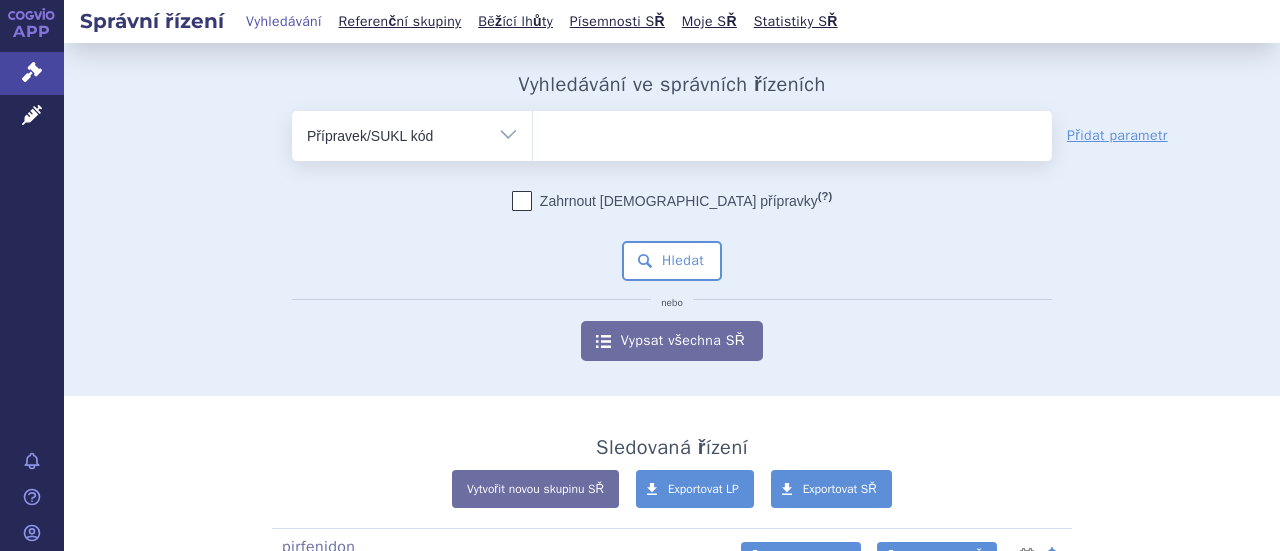 click at bounding box center [792, 132] 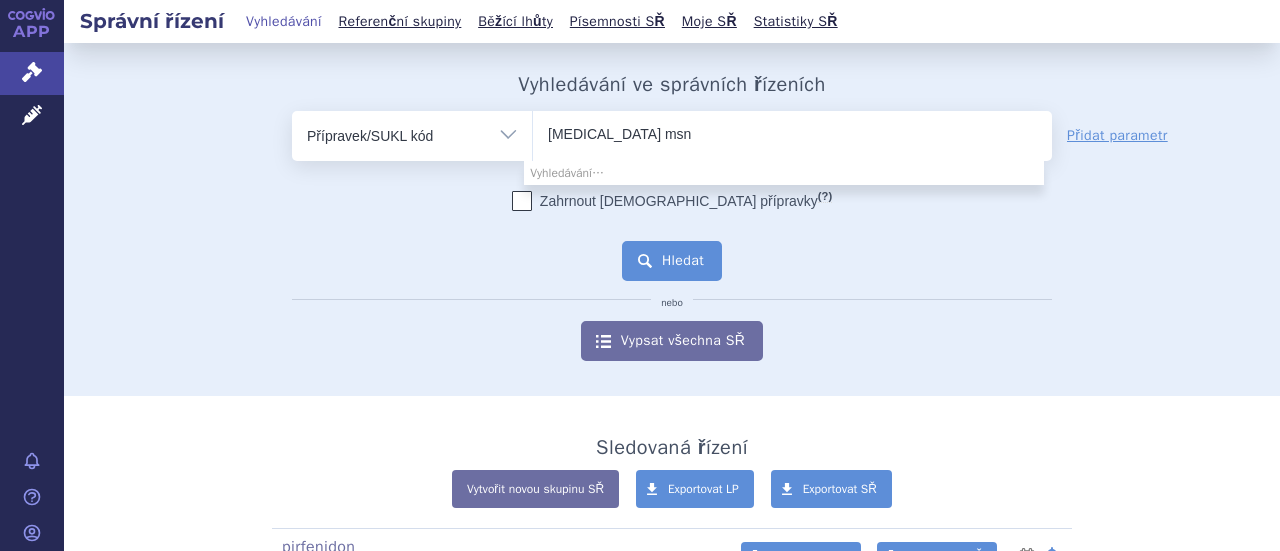 type on "dasatinib msn" 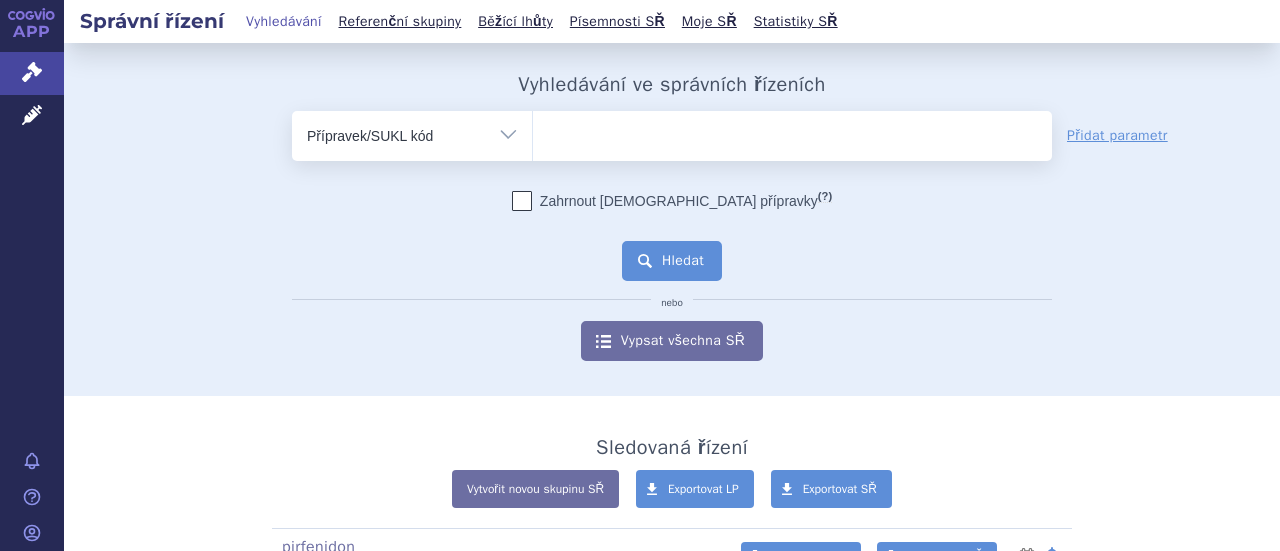 click on "Hledat" at bounding box center (672, 261) 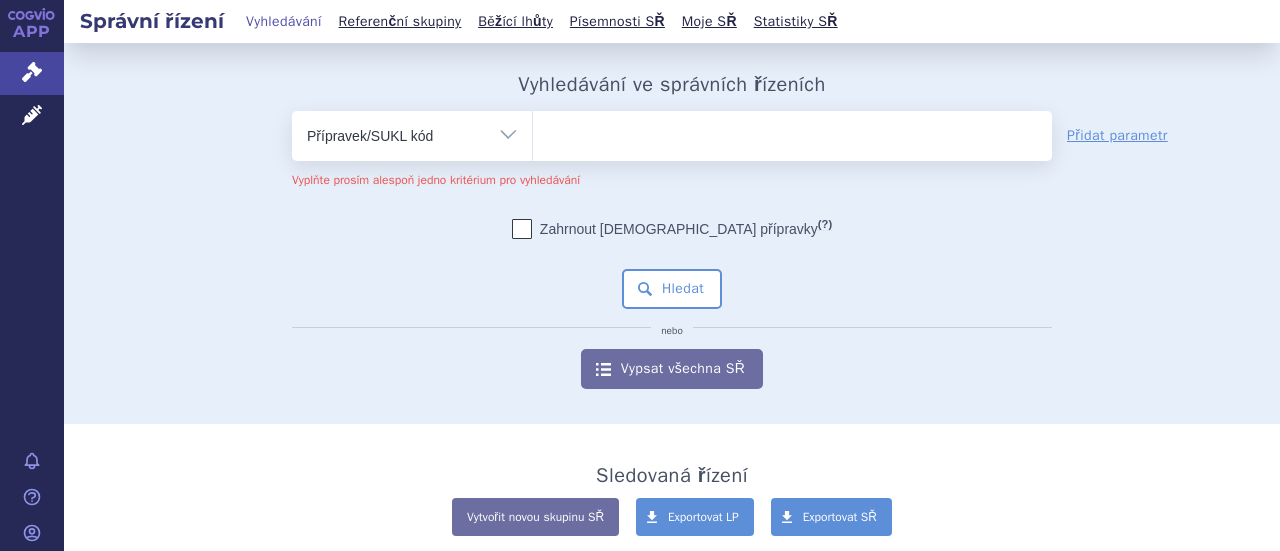 click on "Vše
Spisová značka
Typ SŘ
Přípravek/SUKL kód
Účastník/Držitel" at bounding box center (412, 133) 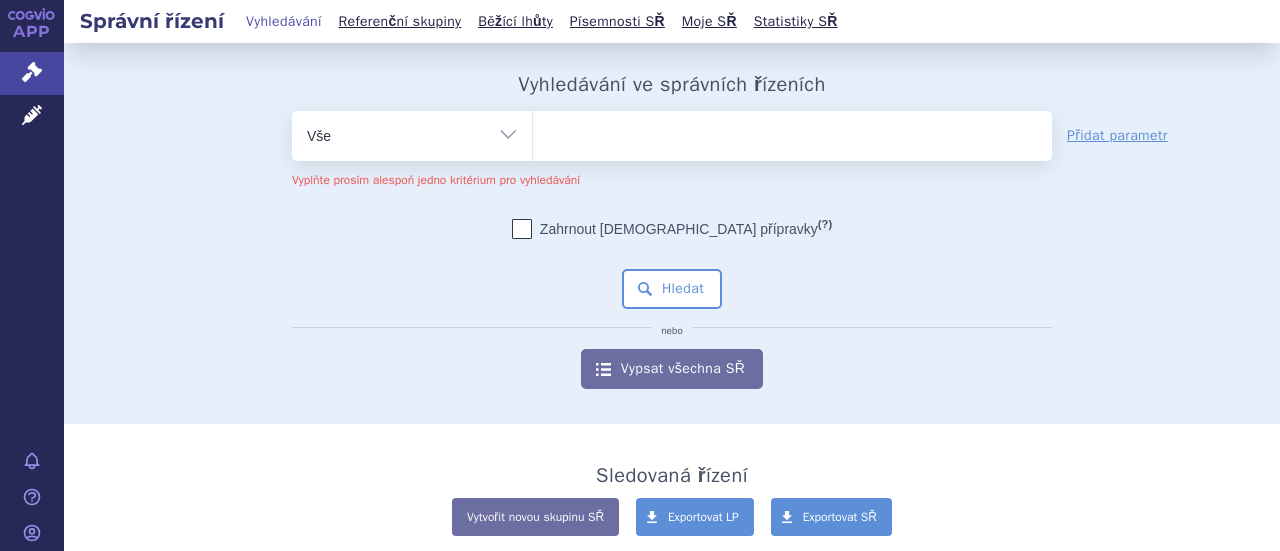 click on "Vše
Spisová značka
Typ SŘ
Přípravek/SUKL kód
Účastník/Držitel" at bounding box center (412, 133) 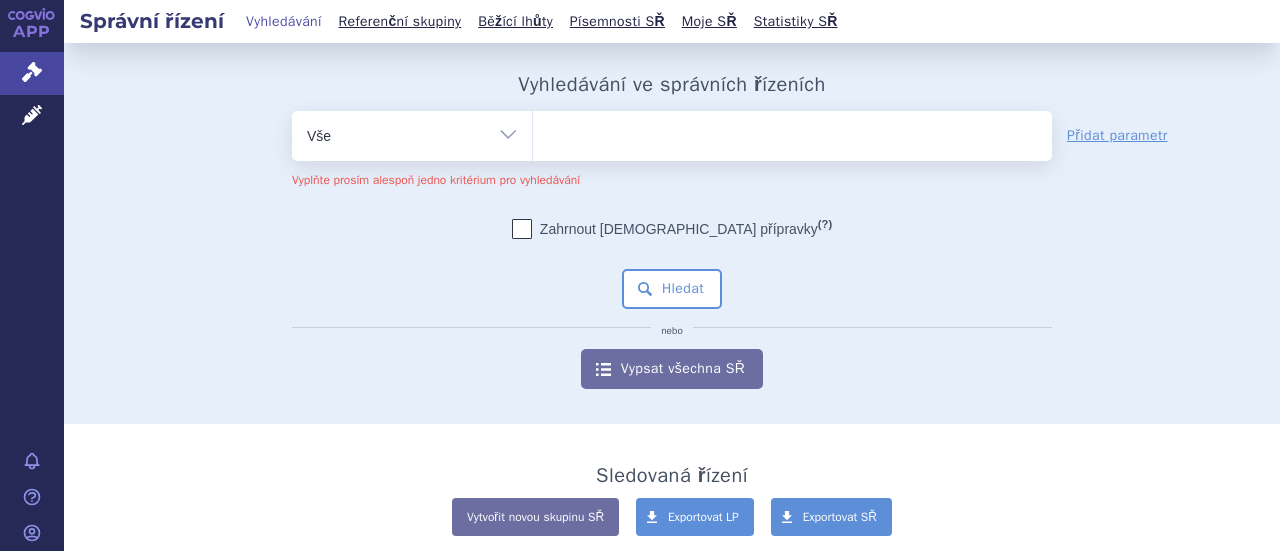 click at bounding box center (792, 132) 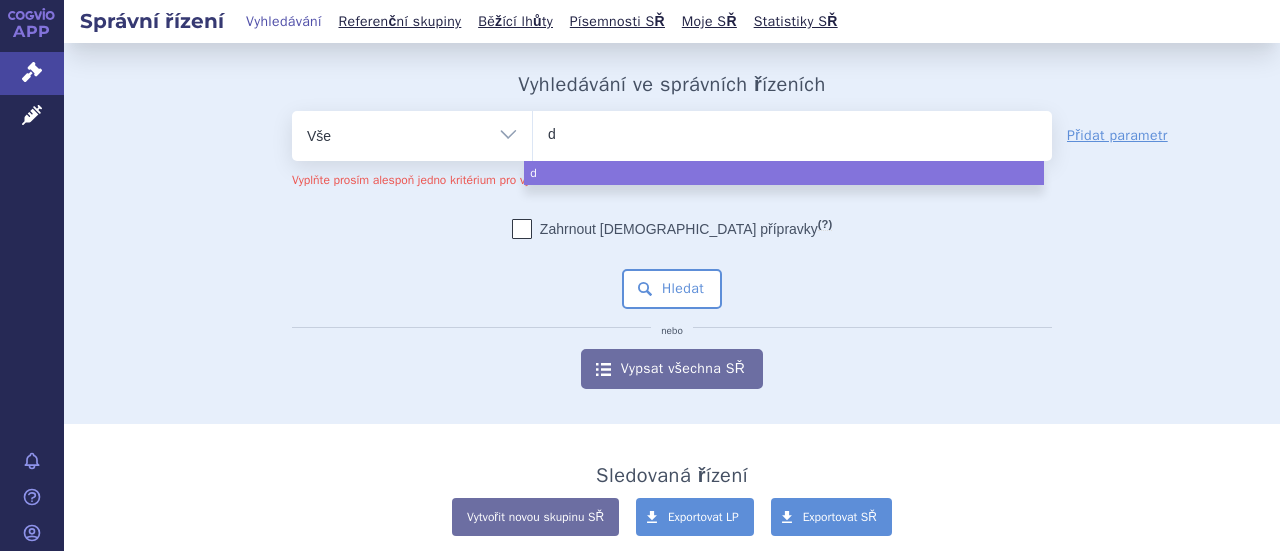 type on "da" 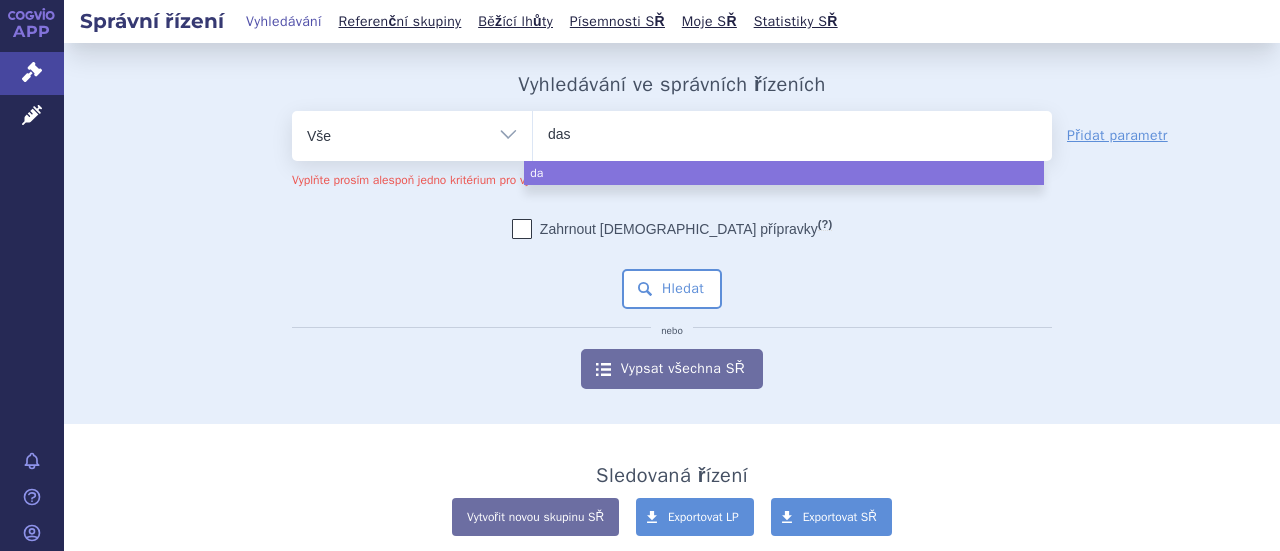 type on "dasa" 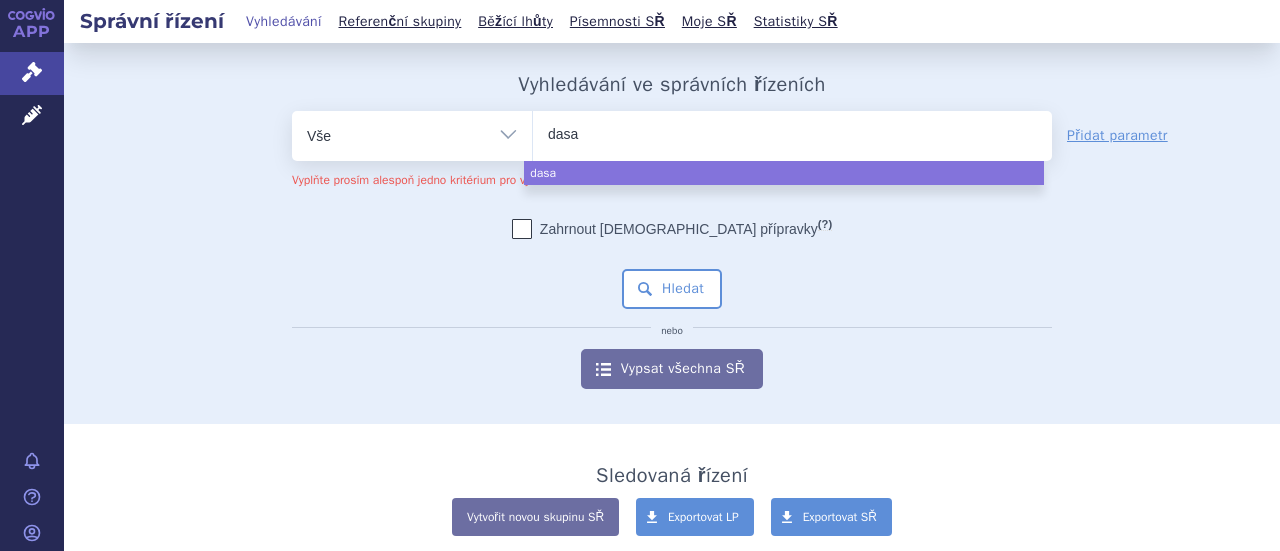 type on "dasat" 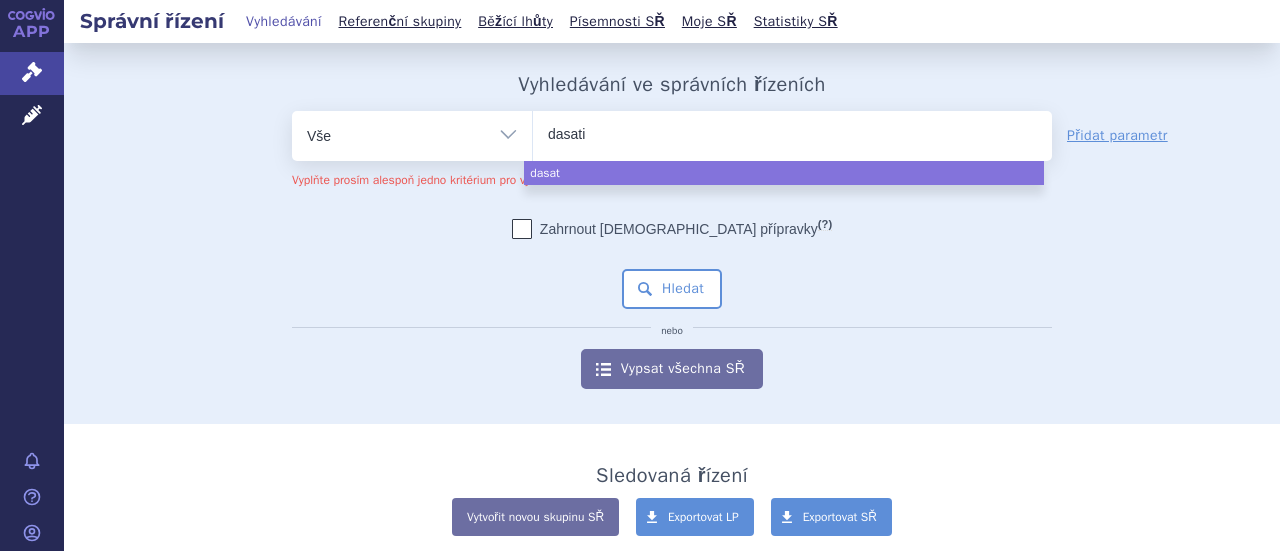 type on "dasatin" 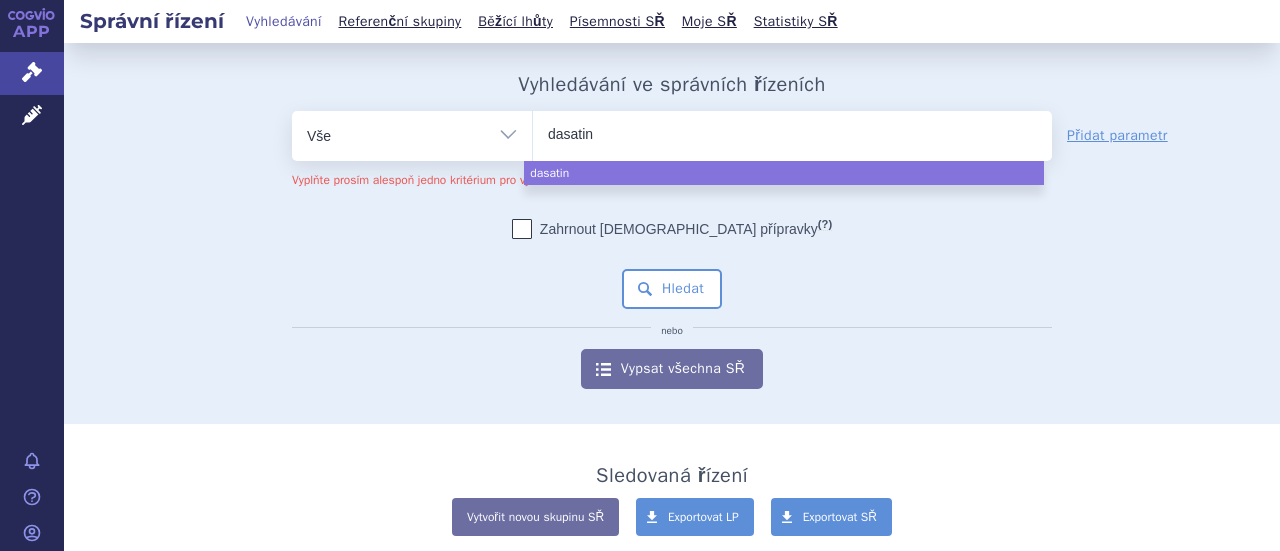 type on "dasatini" 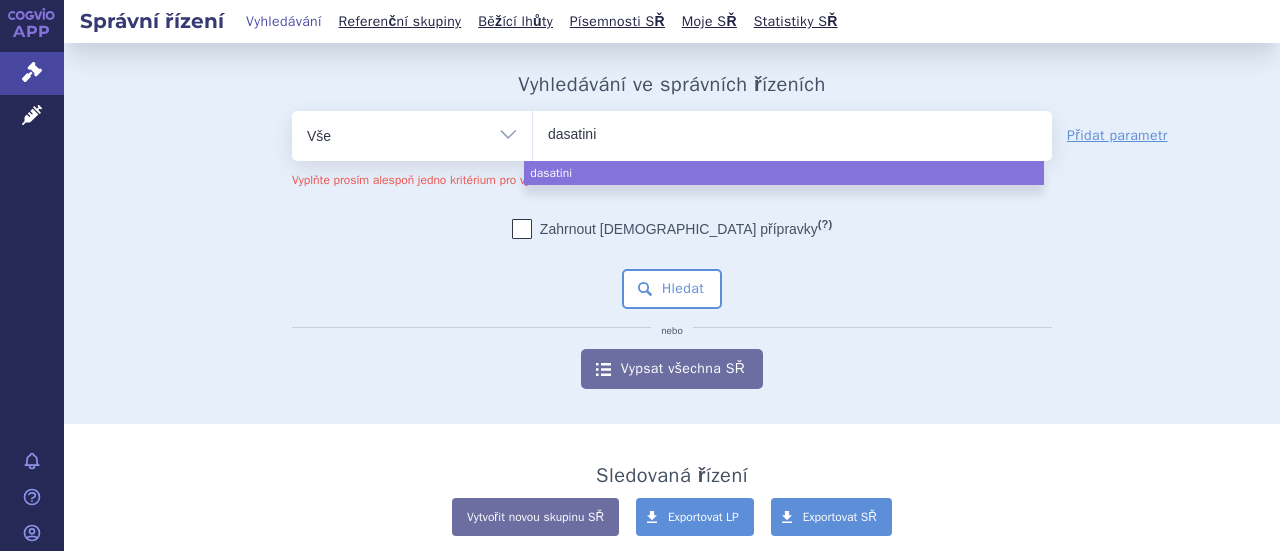 type on "dasatinib" 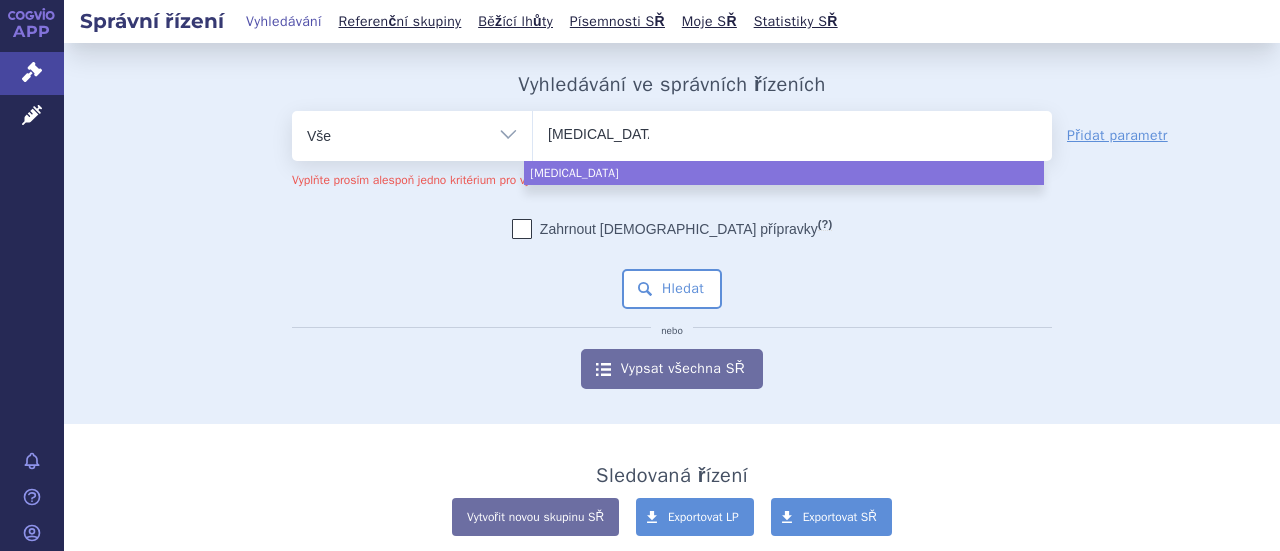 type on "dasatinib" 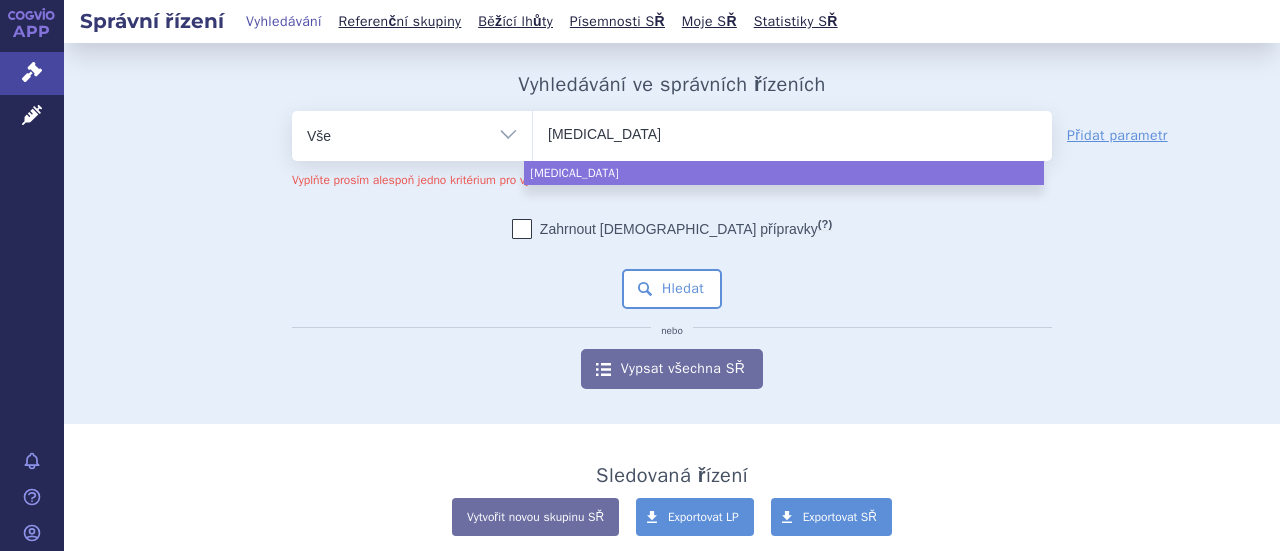 type on "dasatinib ms" 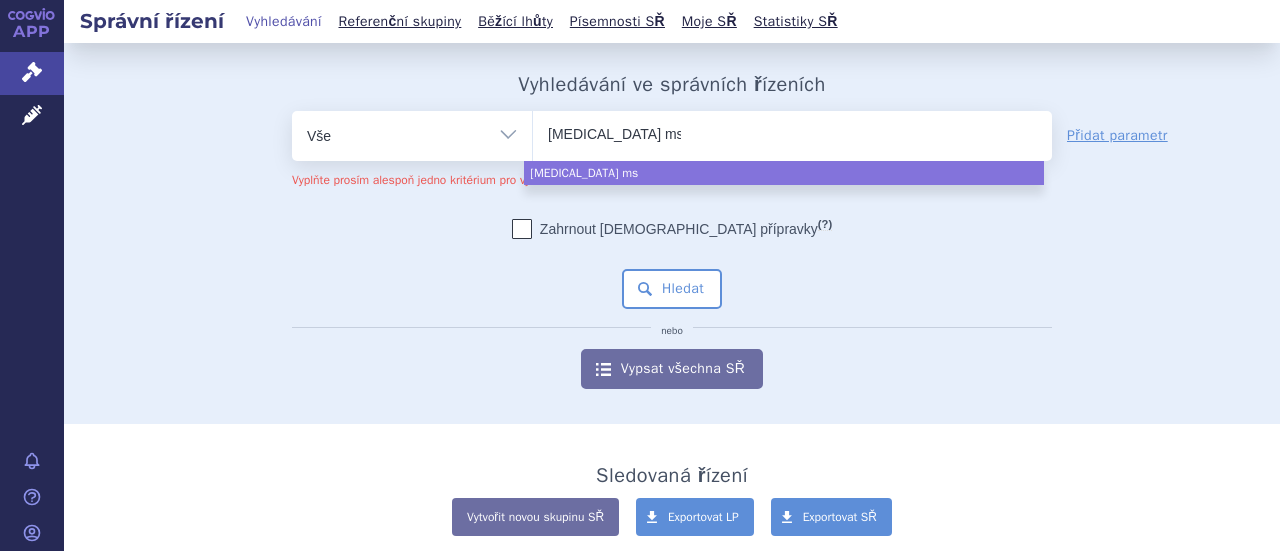 type on "dasatinib msn" 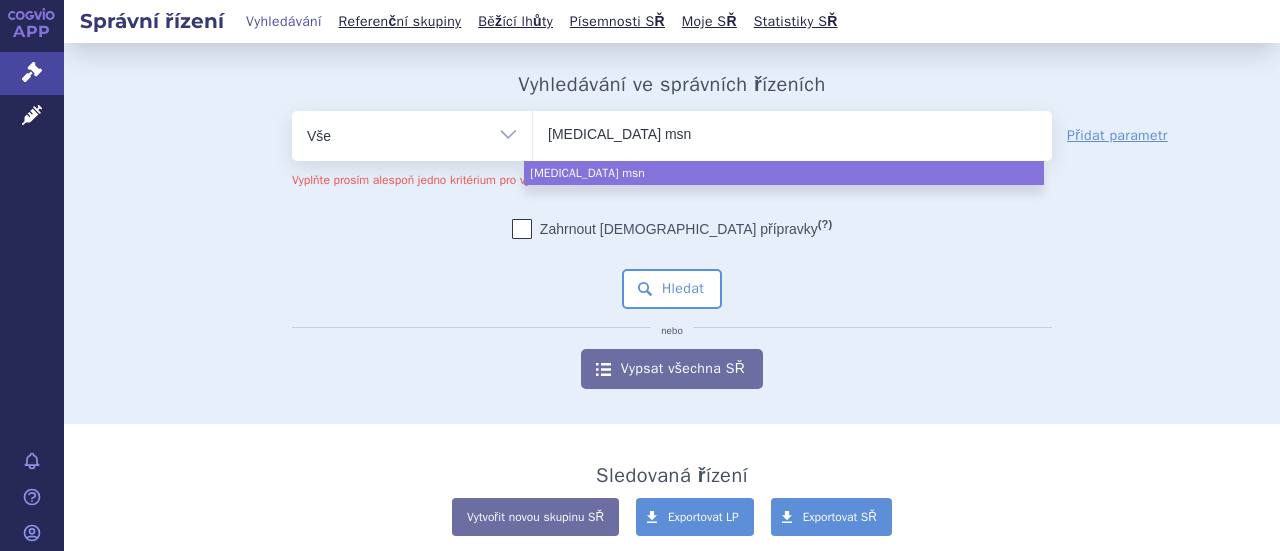 select on "dasatinib msn" 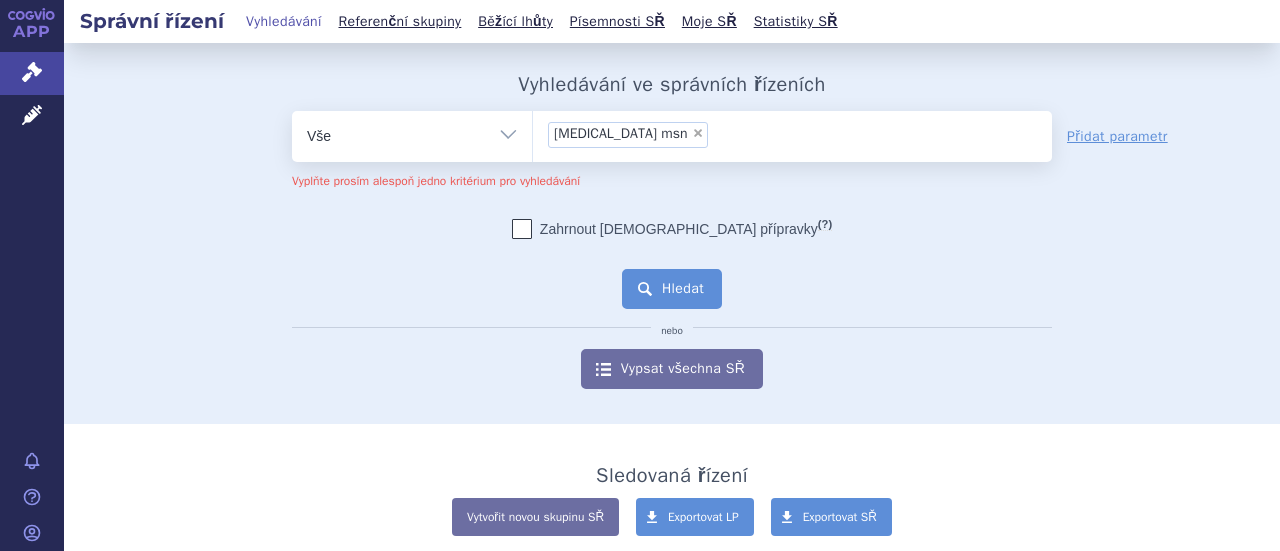 click on "Hledat" at bounding box center (672, 289) 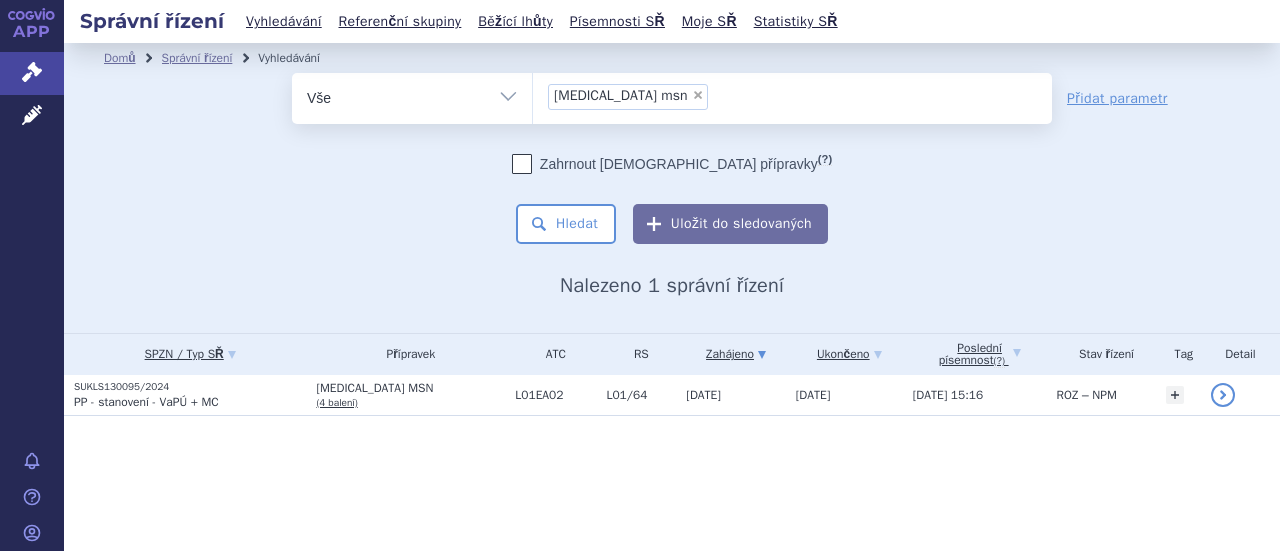 scroll, scrollTop: 0, scrollLeft: 0, axis: both 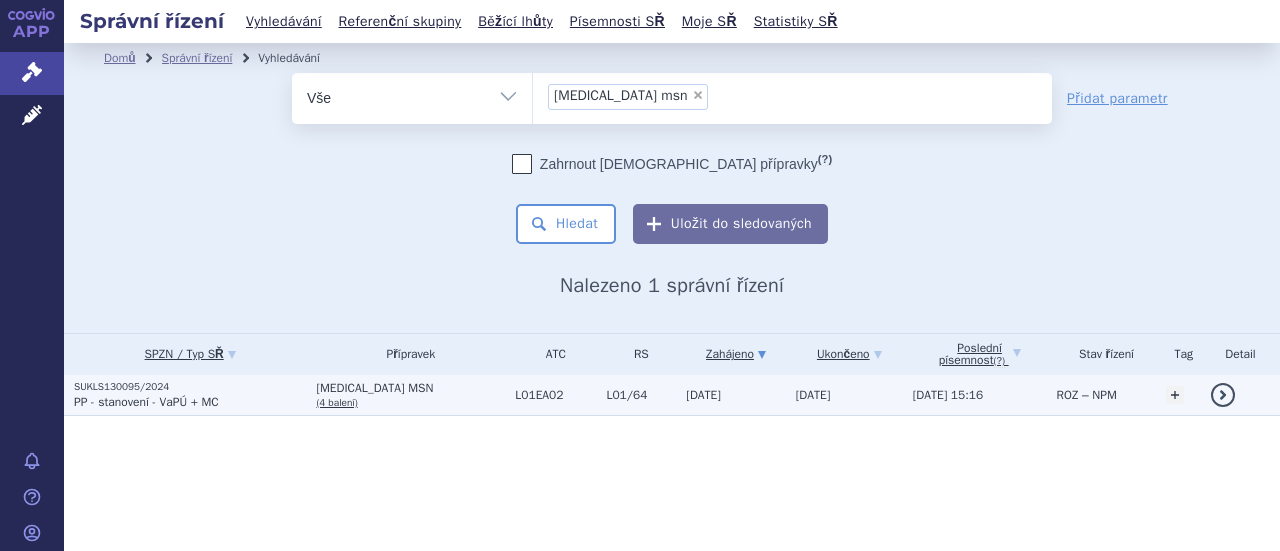 click on "SUKLS130095/2024" at bounding box center (190, 387) 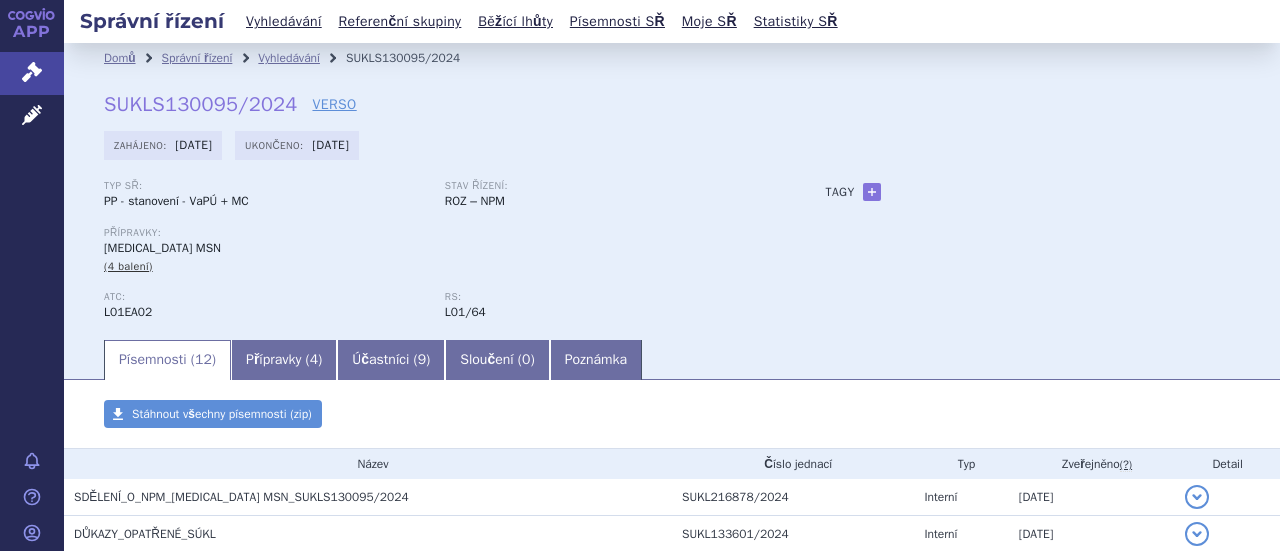 scroll, scrollTop: 0, scrollLeft: 0, axis: both 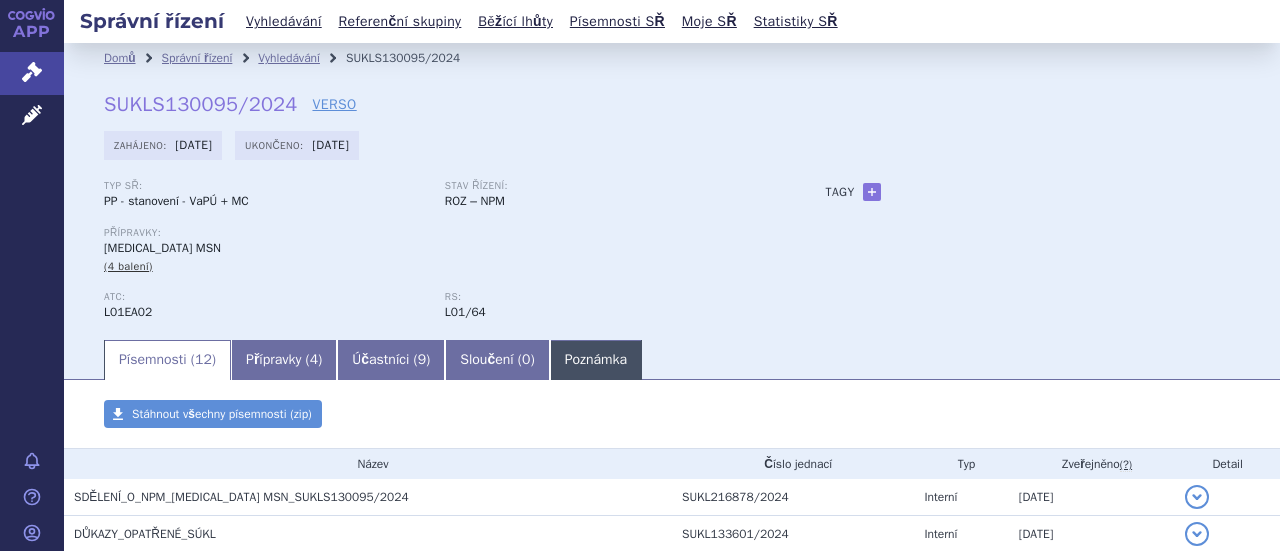 click on "Poznámka" at bounding box center [596, 360] 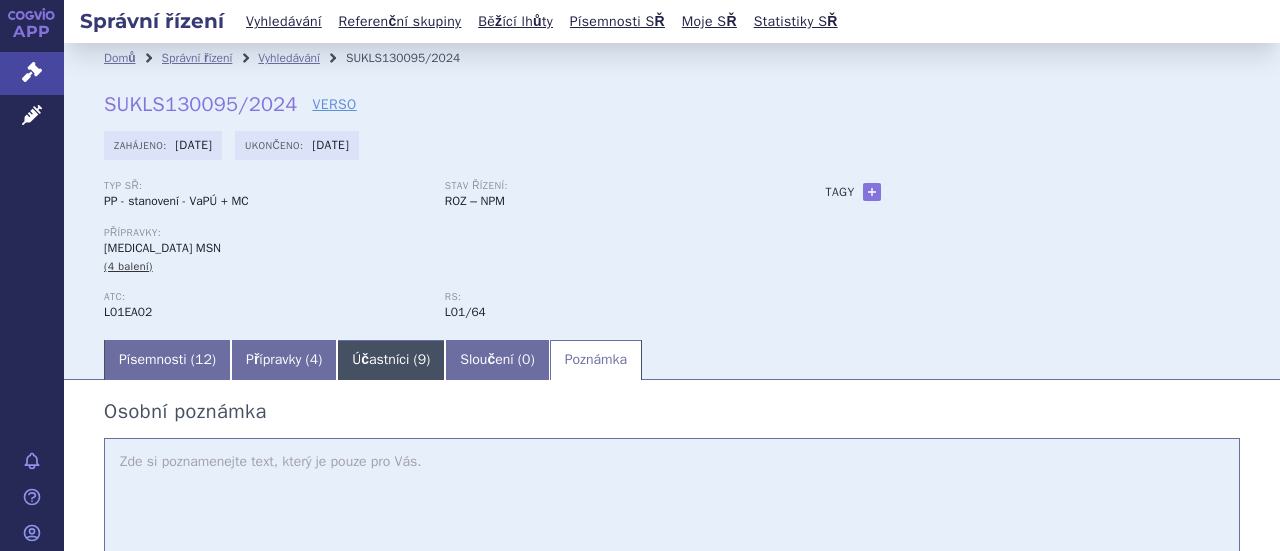 click on "Účastníci ( 9 )" at bounding box center (391, 360) 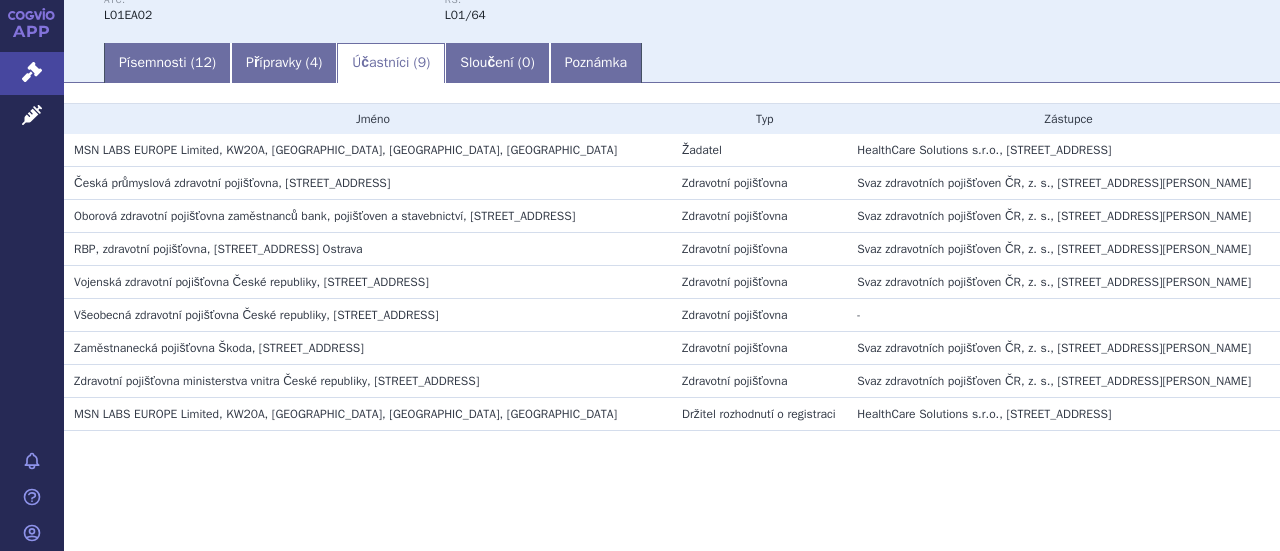 scroll, scrollTop: 304, scrollLeft: 0, axis: vertical 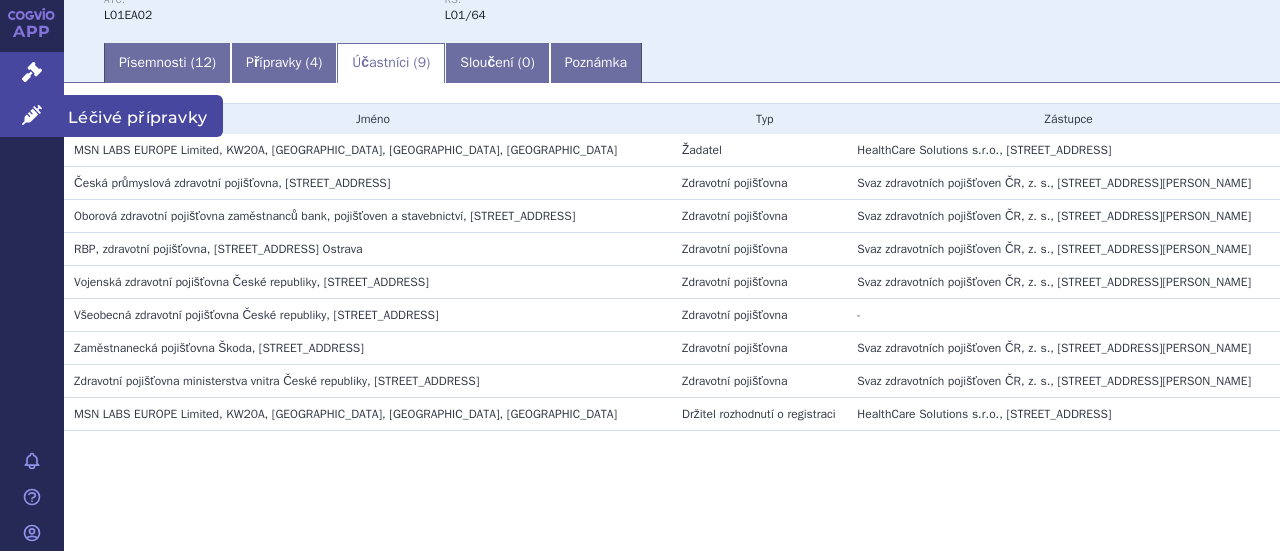 click 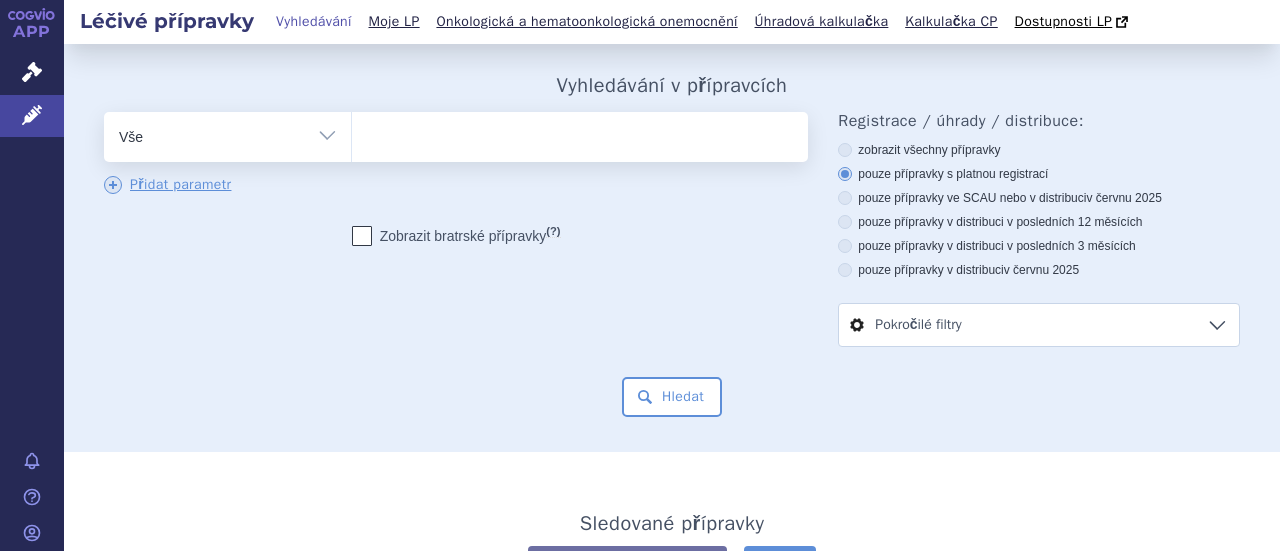 scroll, scrollTop: 0, scrollLeft: 0, axis: both 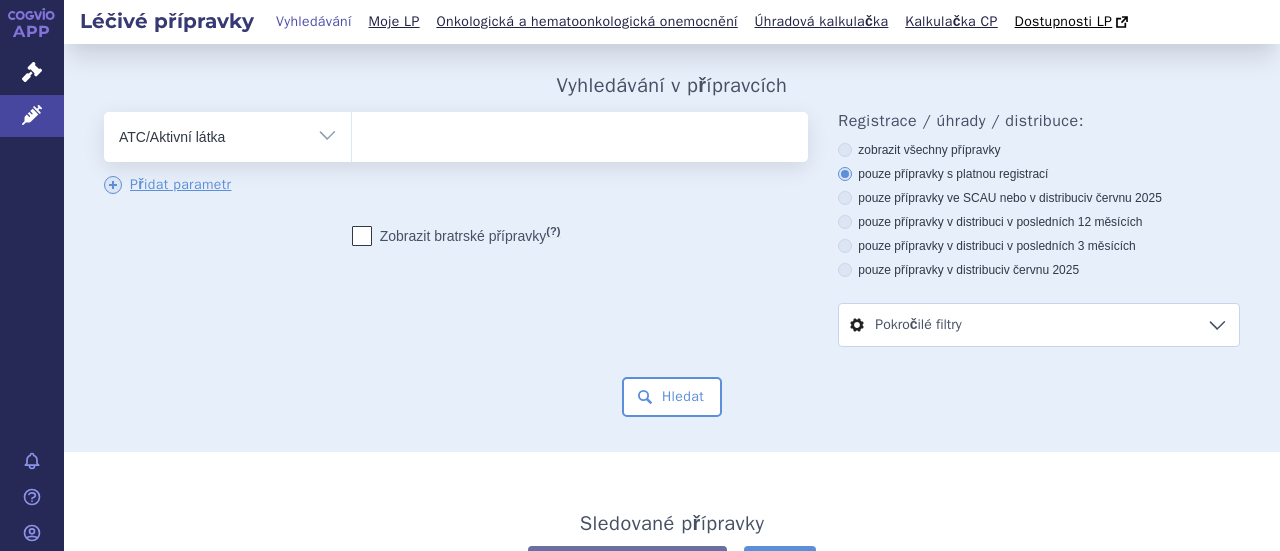 click on "Vše
Přípravek/SUKL kód
MAH
VPOIS
ATC/Aktivní látka
Léková forma
Síla" at bounding box center (227, 134) 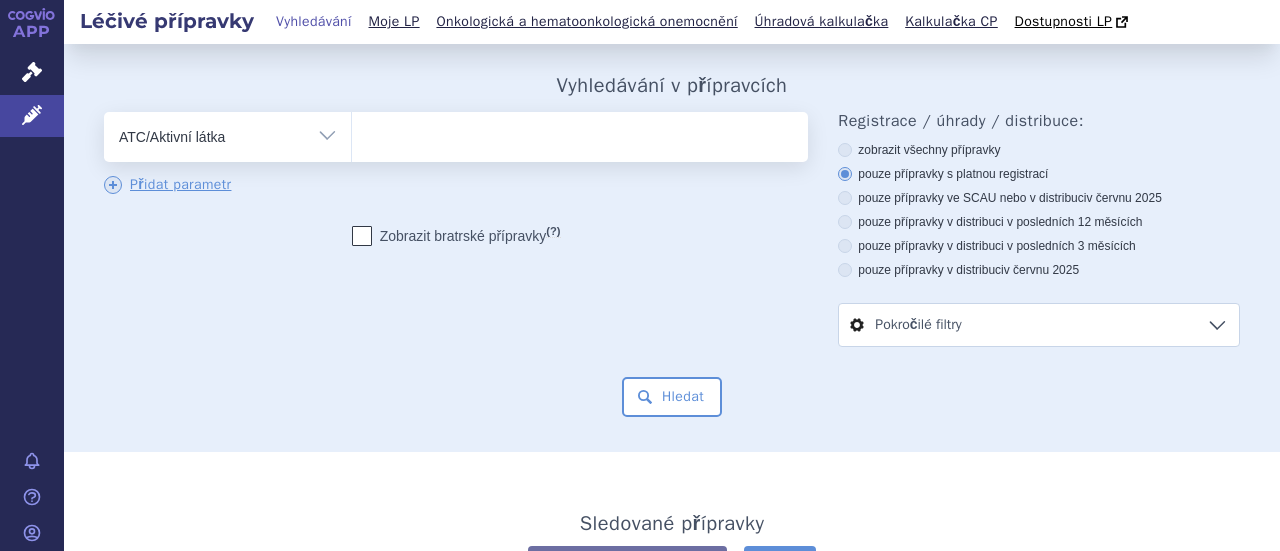 click at bounding box center [577, 133] 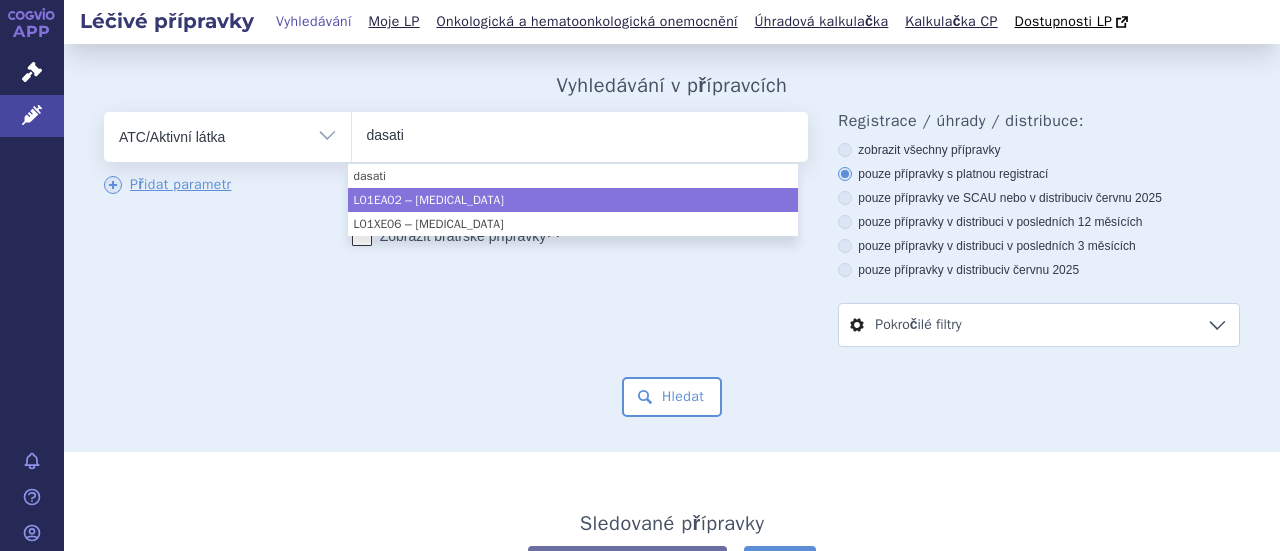 type on "dasati" 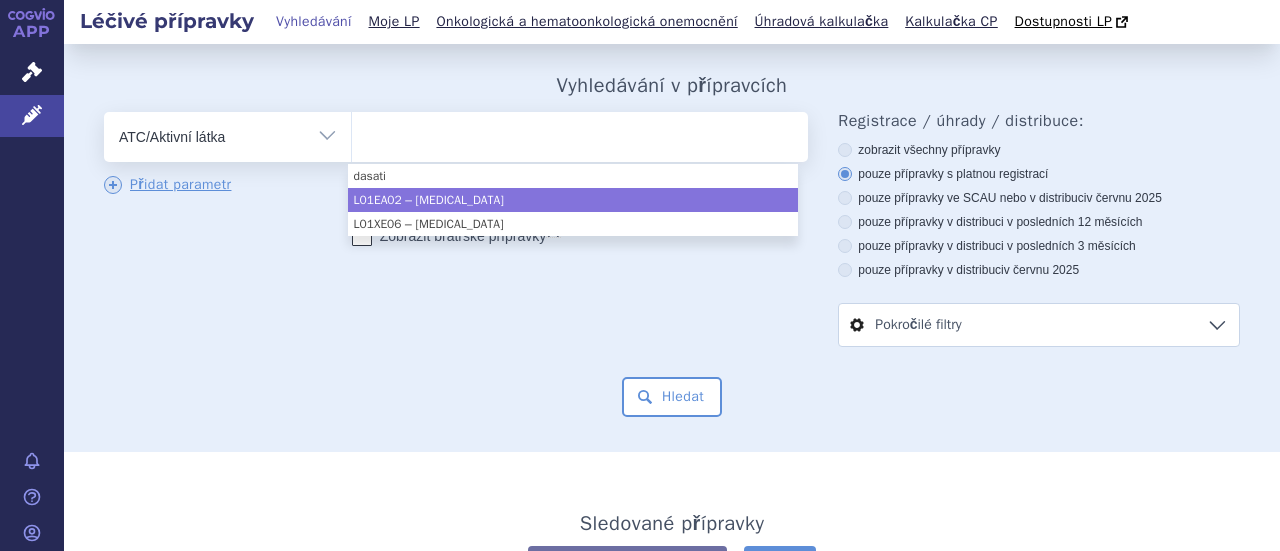select on "L01EA02" 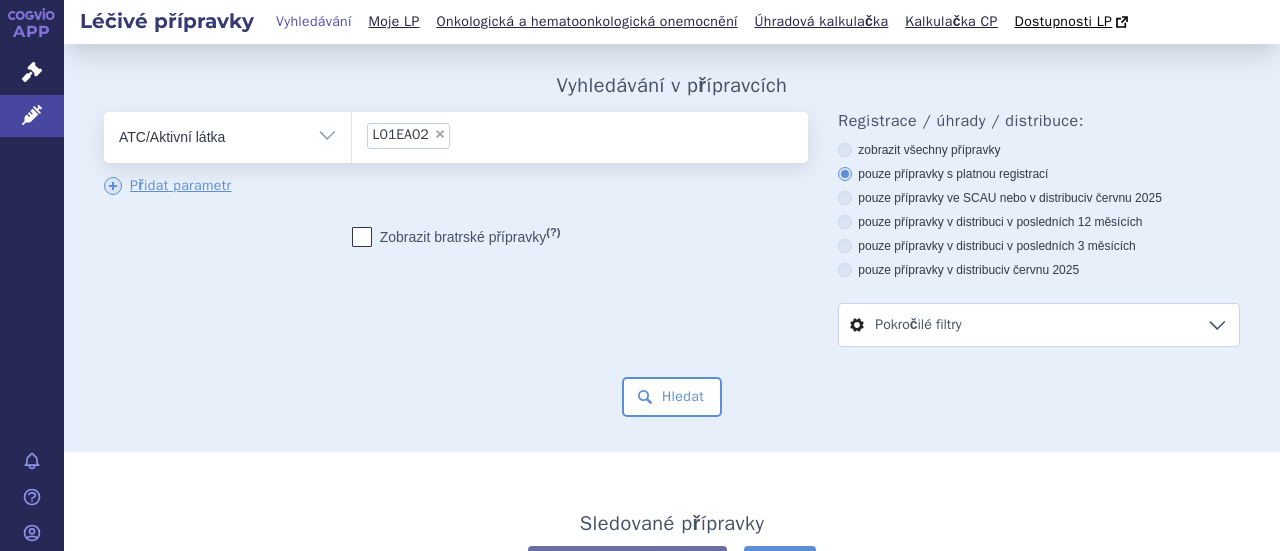 click on "× L01EA02" at bounding box center [577, 134] 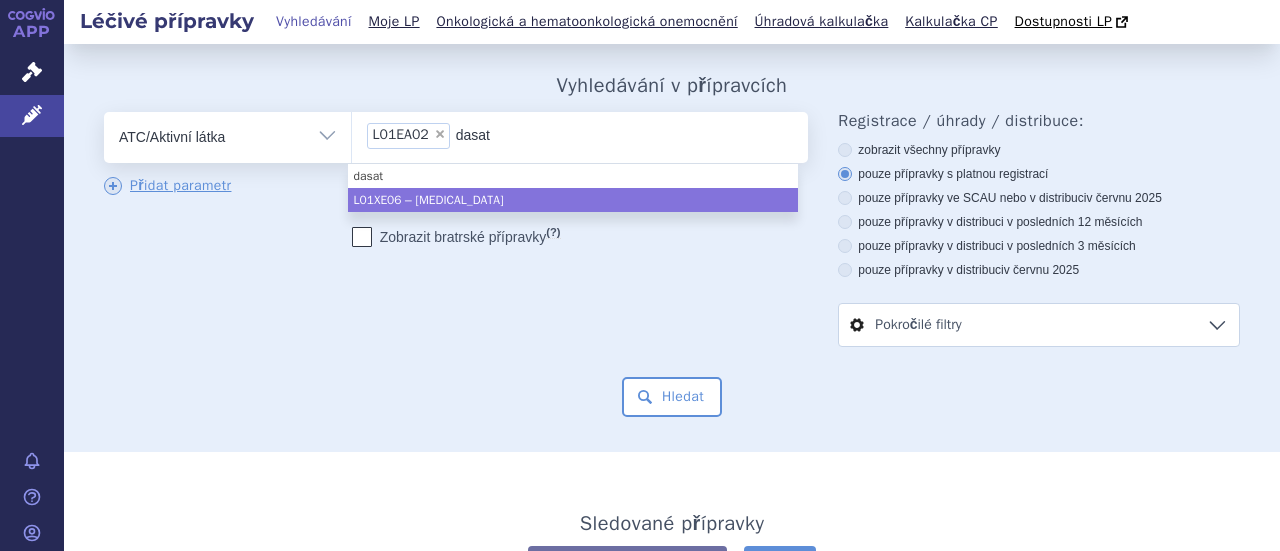 type on "dasat" 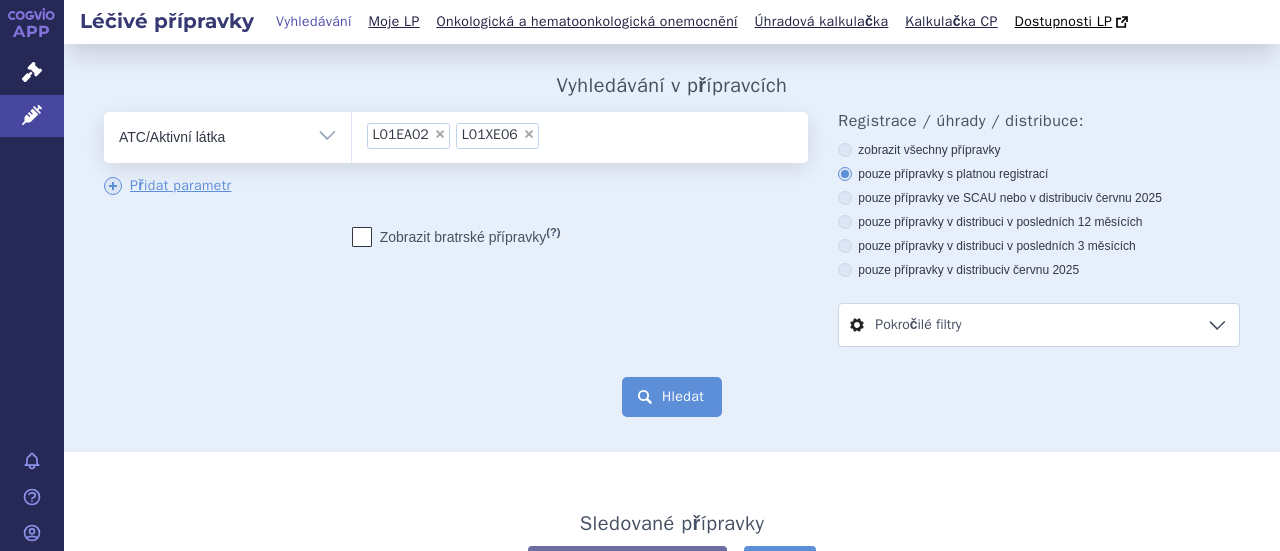 click on "Hledat" at bounding box center (672, 397) 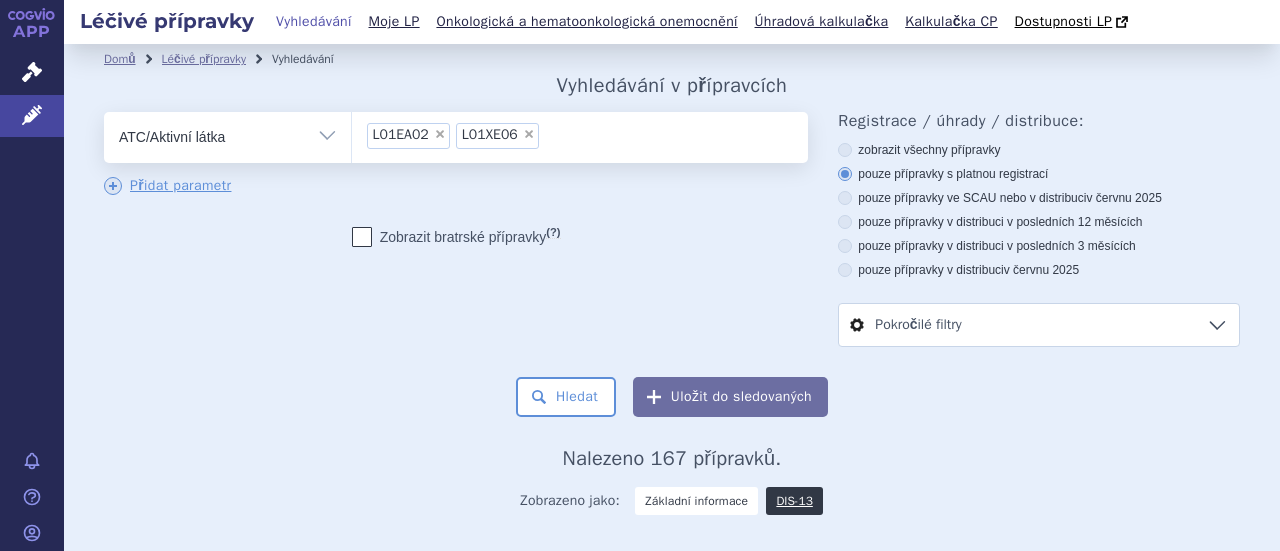 scroll, scrollTop: 0, scrollLeft: 0, axis: both 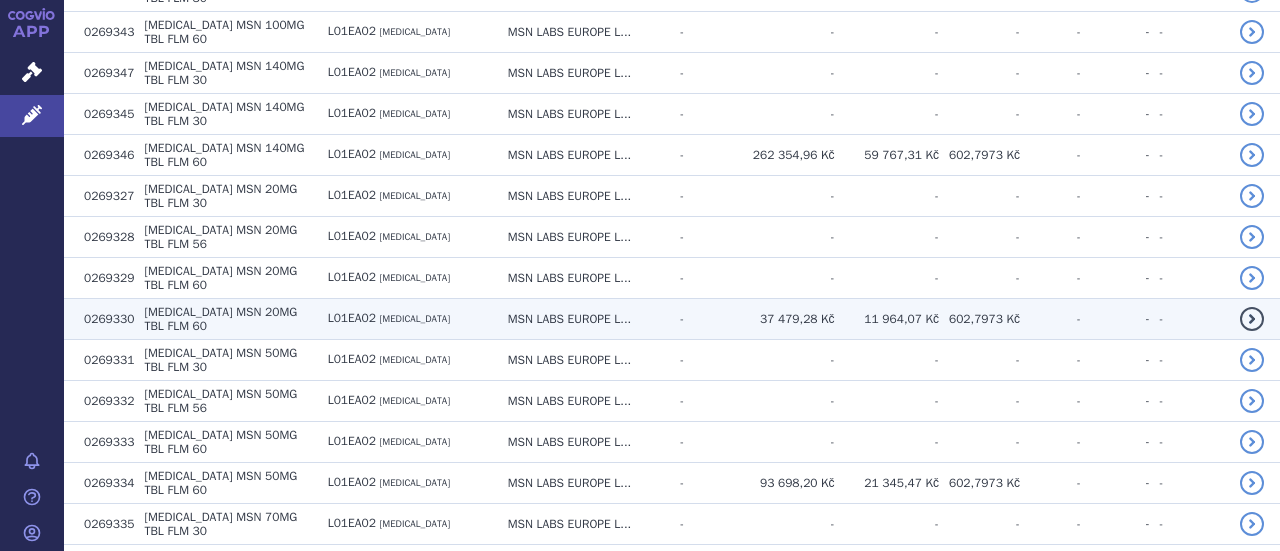 click on "20MG TBL FLM 60" at bounding box center (220, 319) 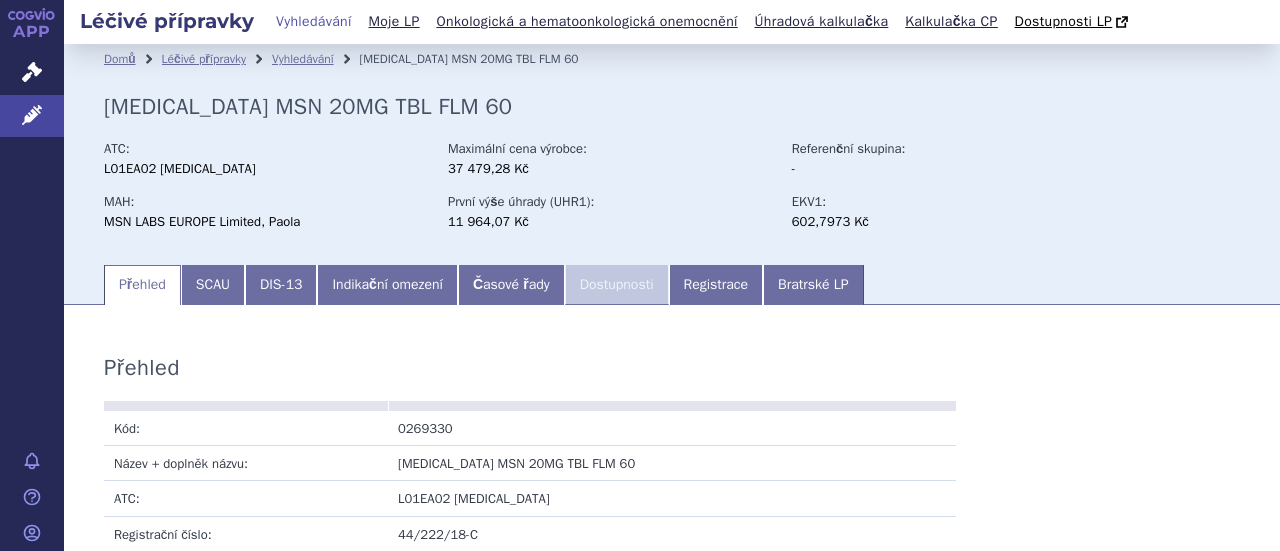 scroll, scrollTop: 0, scrollLeft: 0, axis: both 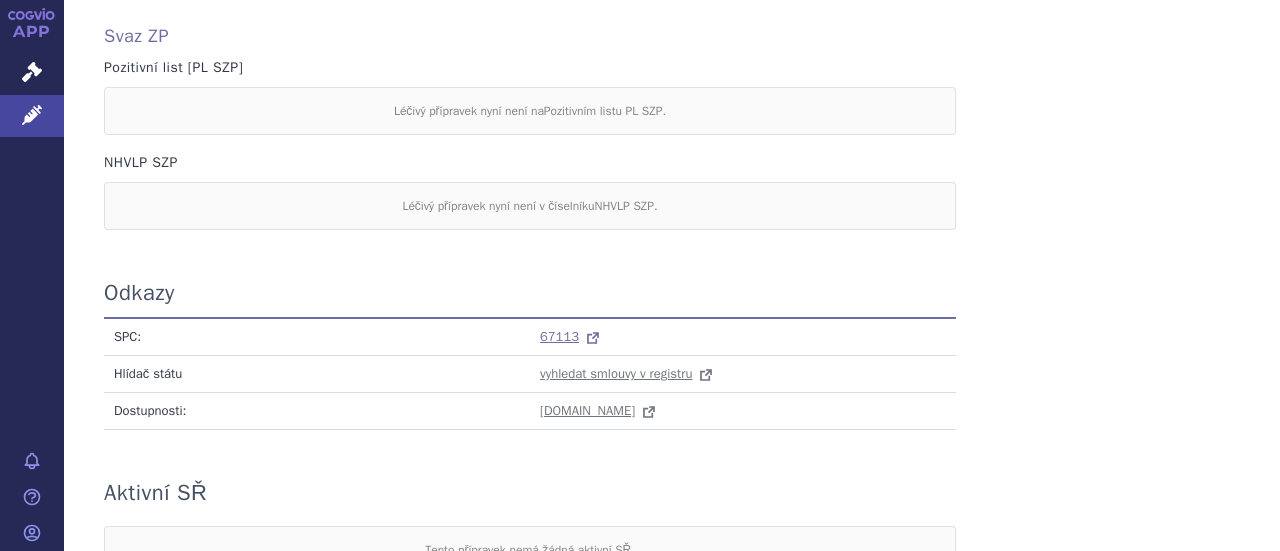 click on "67113" at bounding box center [559, 336] 